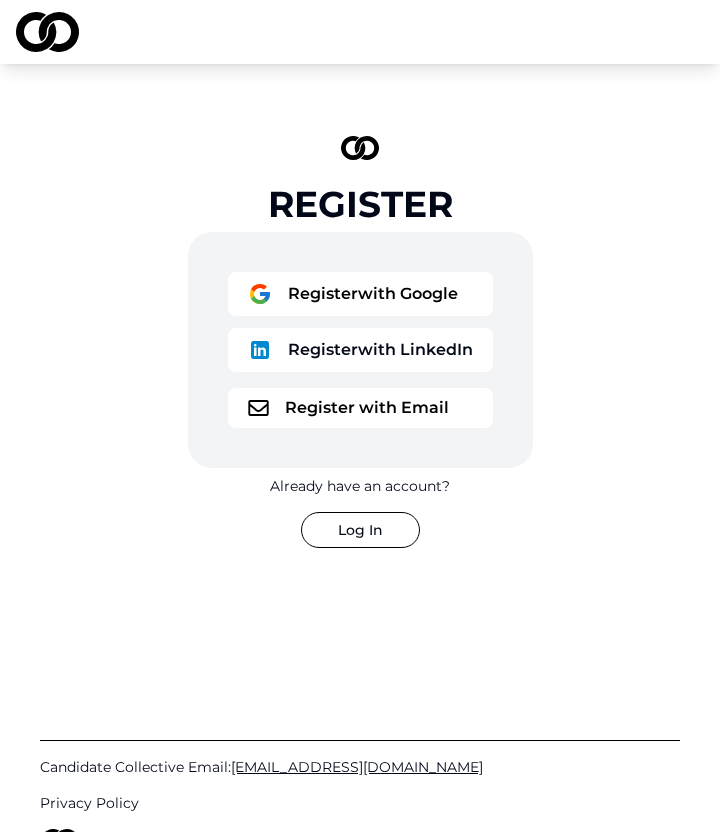 scroll, scrollTop: 0, scrollLeft: 0, axis: both 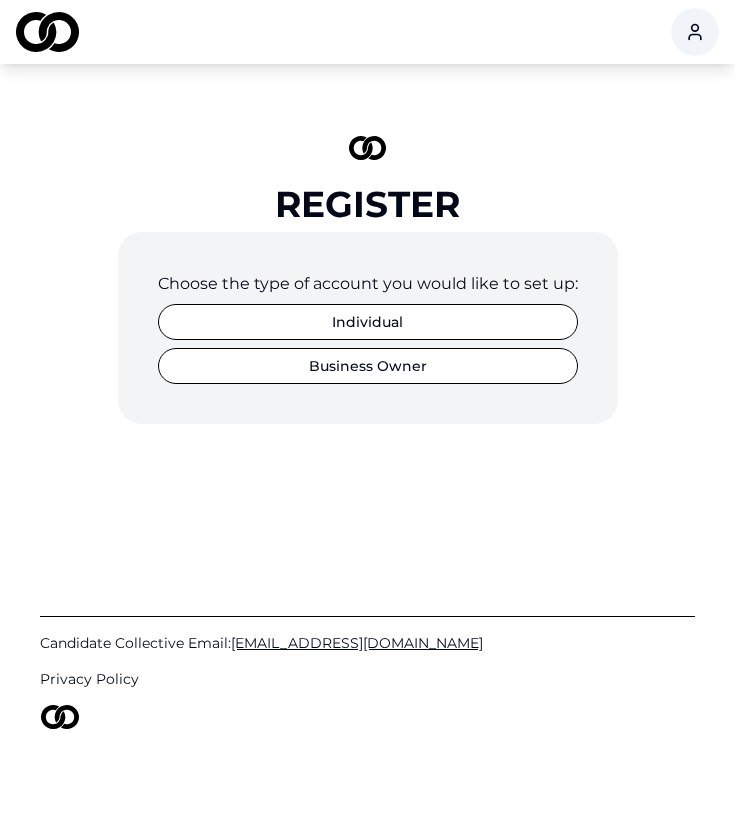 click on "Individual" at bounding box center [368, 322] 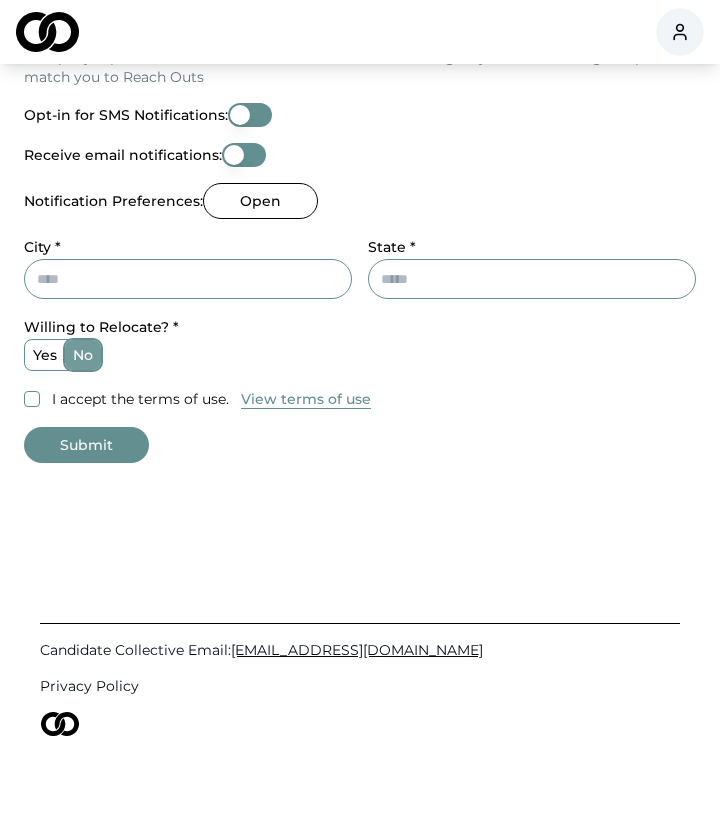 scroll, scrollTop: 0, scrollLeft: 0, axis: both 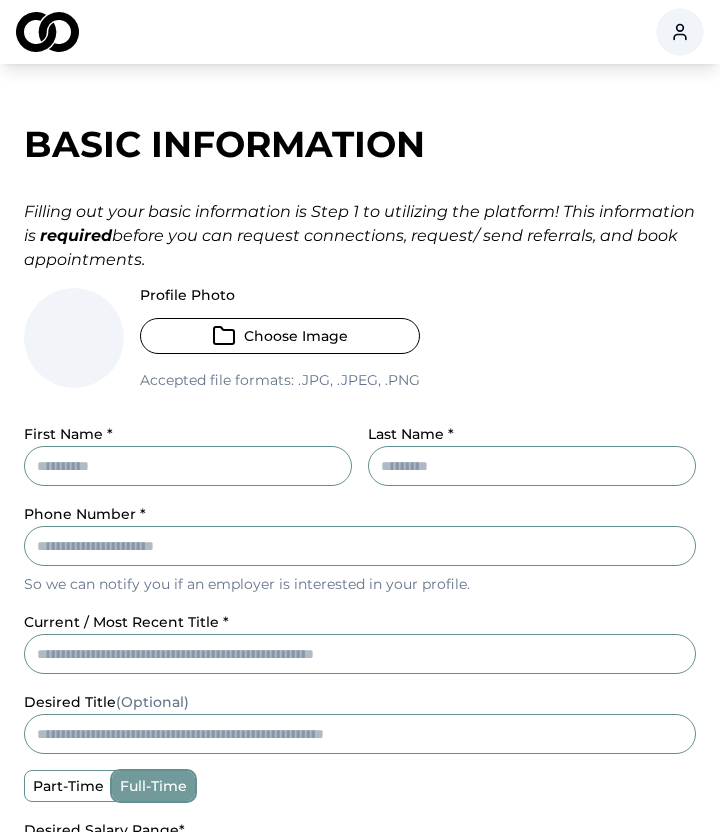 click at bounding box center (47, 32) 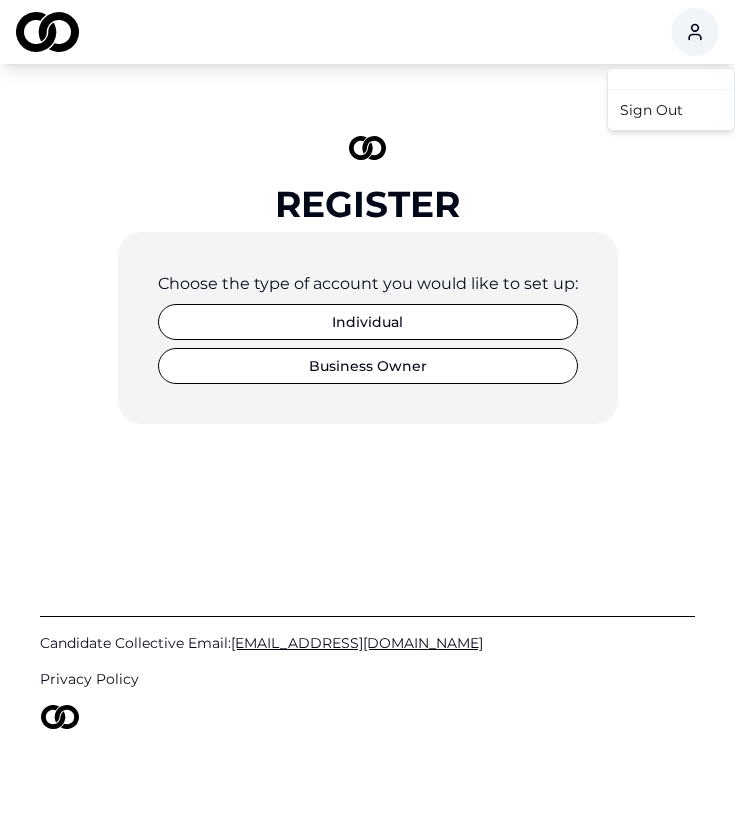 click on "Register Choose the type of account you would like to set up: Individual   Business Owner   Candidate Collective Email:  [EMAIL_ADDRESS][DOMAIN_NAME] Privacy Policy /registration   Sign Out" at bounding box center [367, 416] 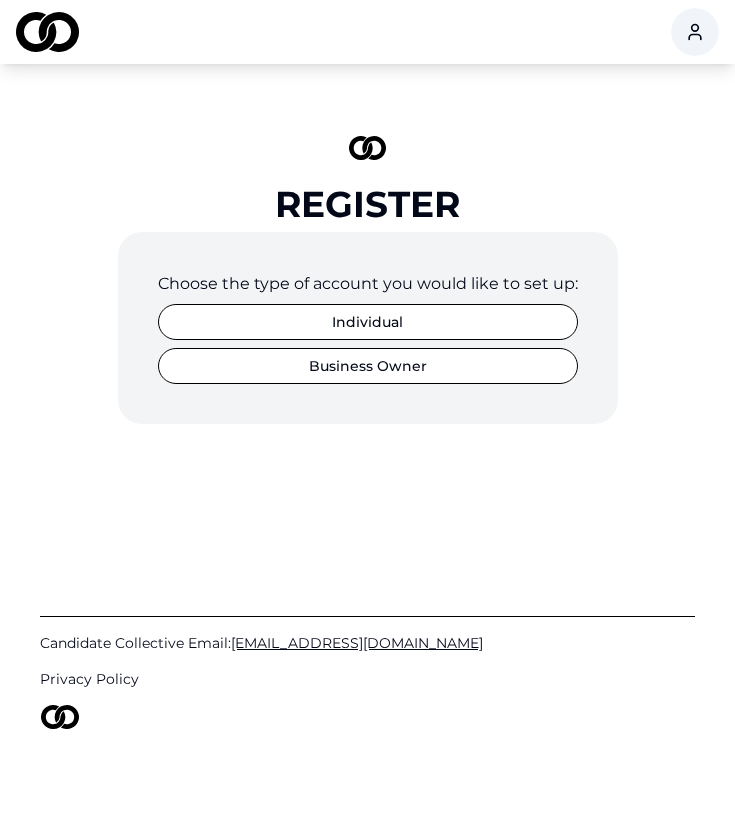 click on "Individual" at bounding box center [368, 322] 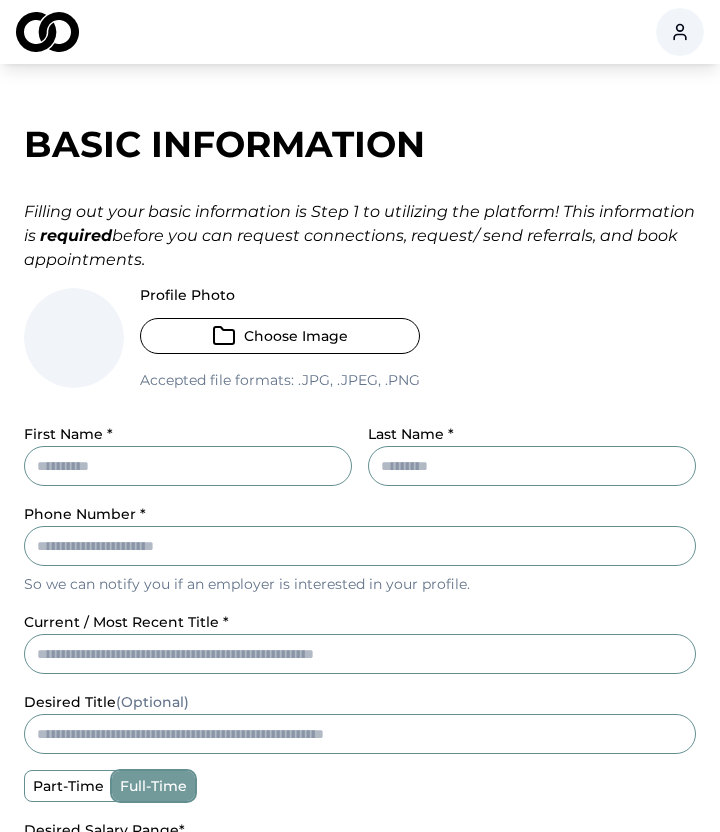 click on "First Name *" at bounding box center [188, 466] 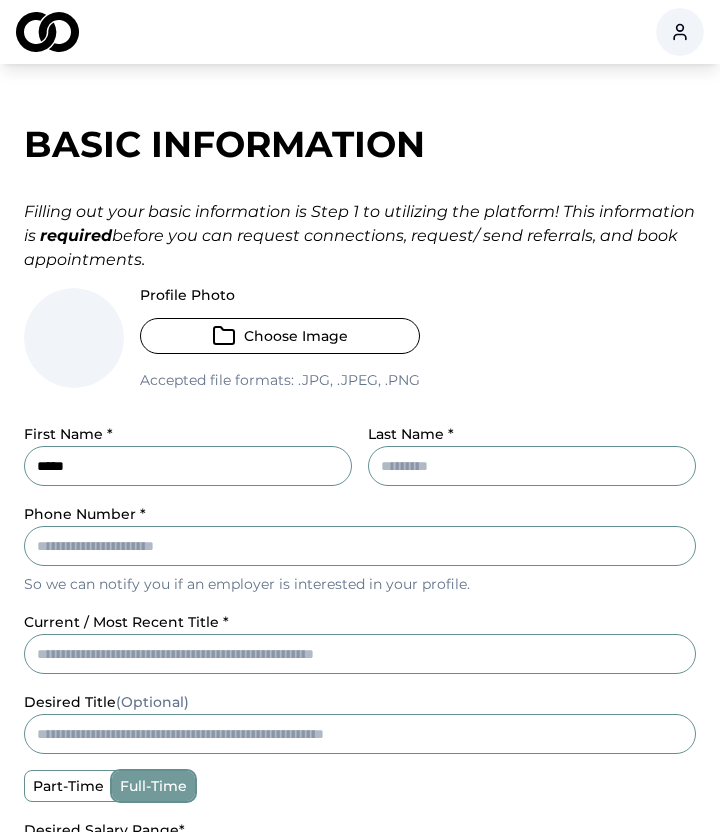 type on "*****" 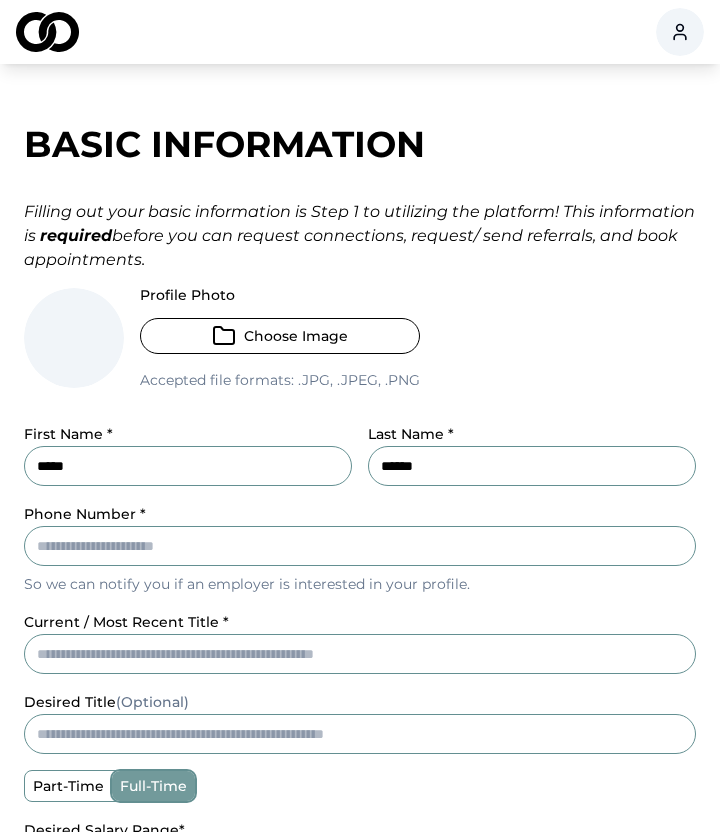 type on "******" 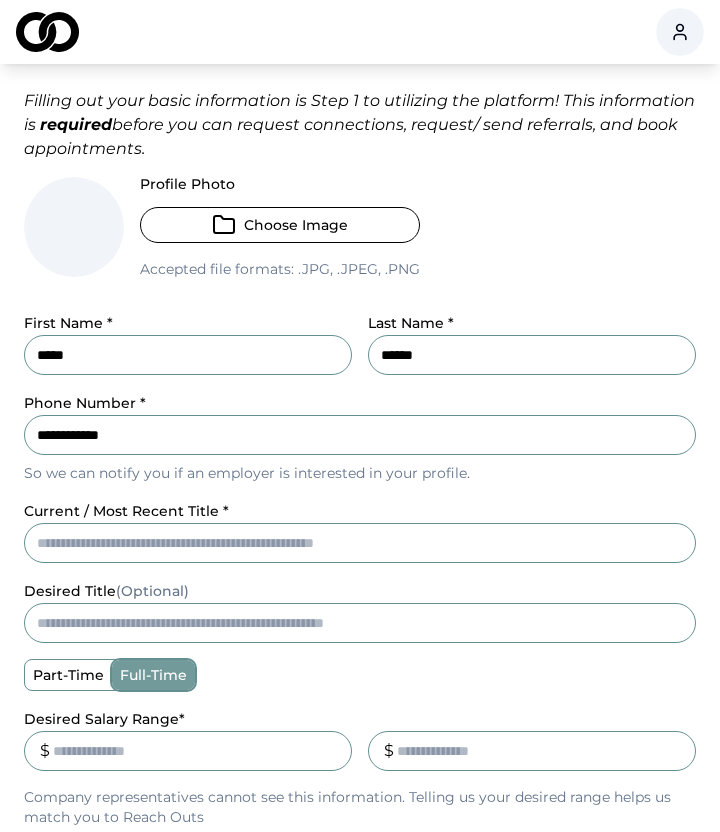 scroll, scrollTop: 115, scrollLeft: 0, axis: vertical 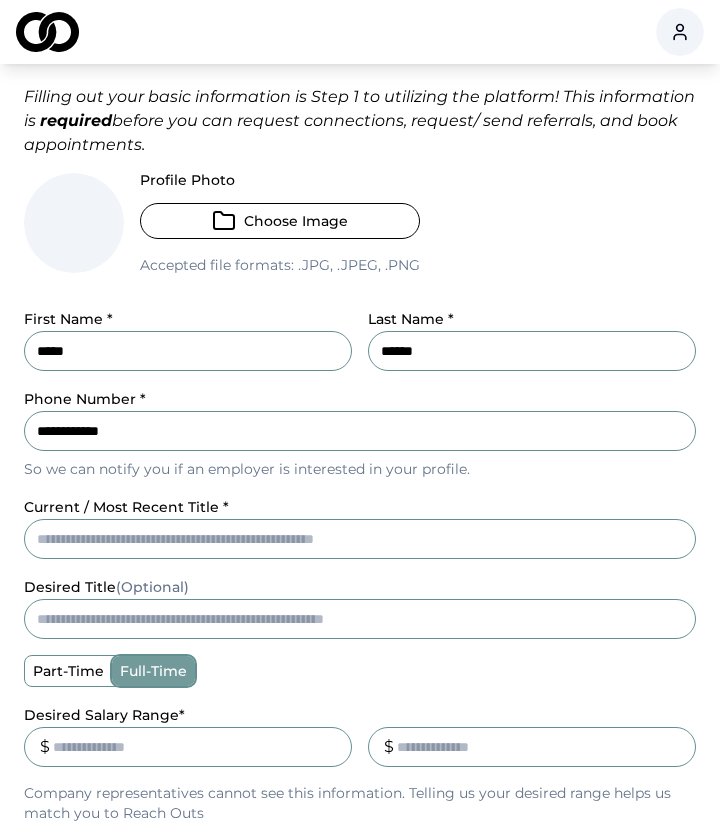 type on "**********" 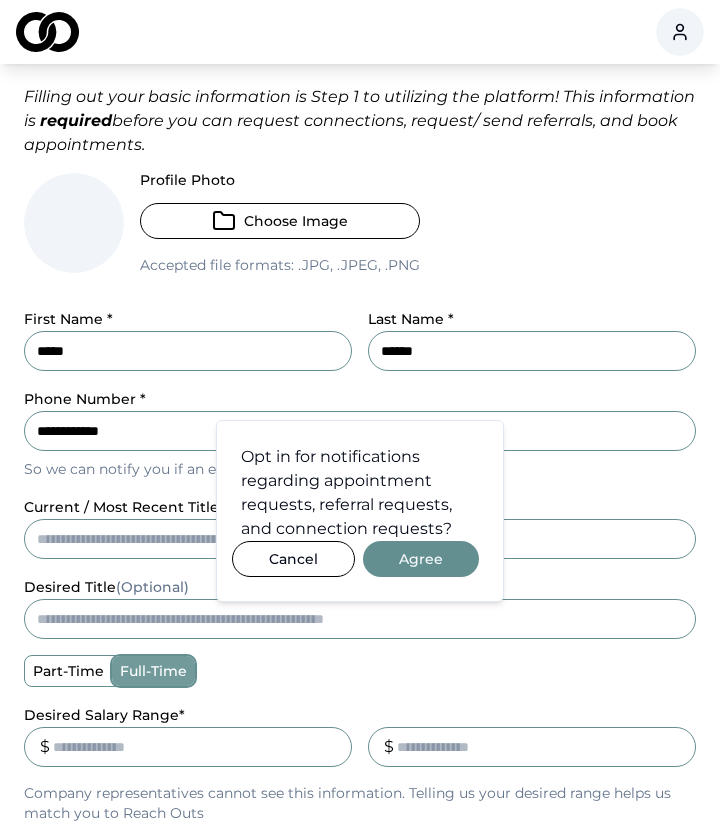 click on "**********" at bounding box center (360, 301) 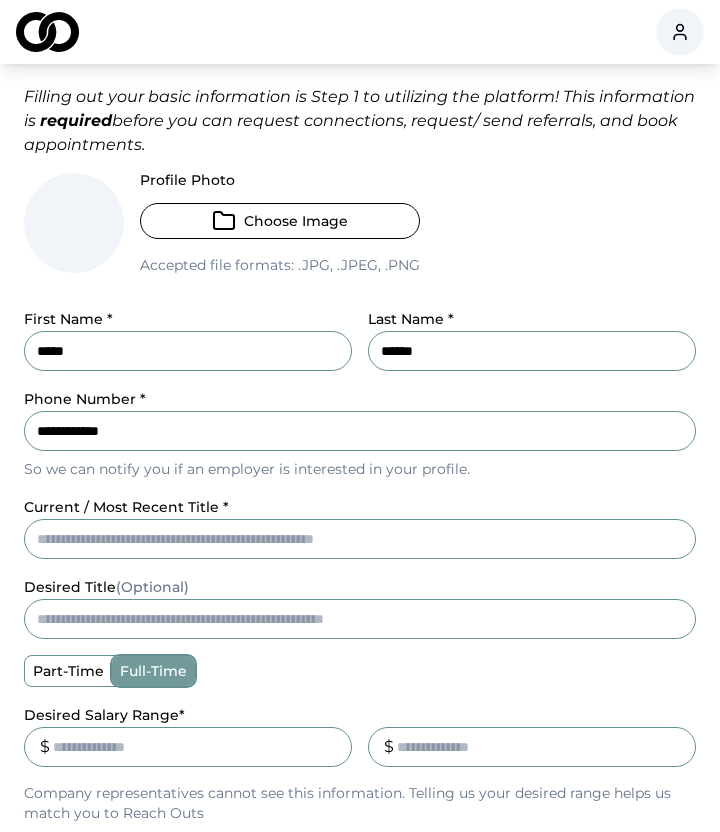 click on "current / most recent title *" at bounding box center [360, 539] 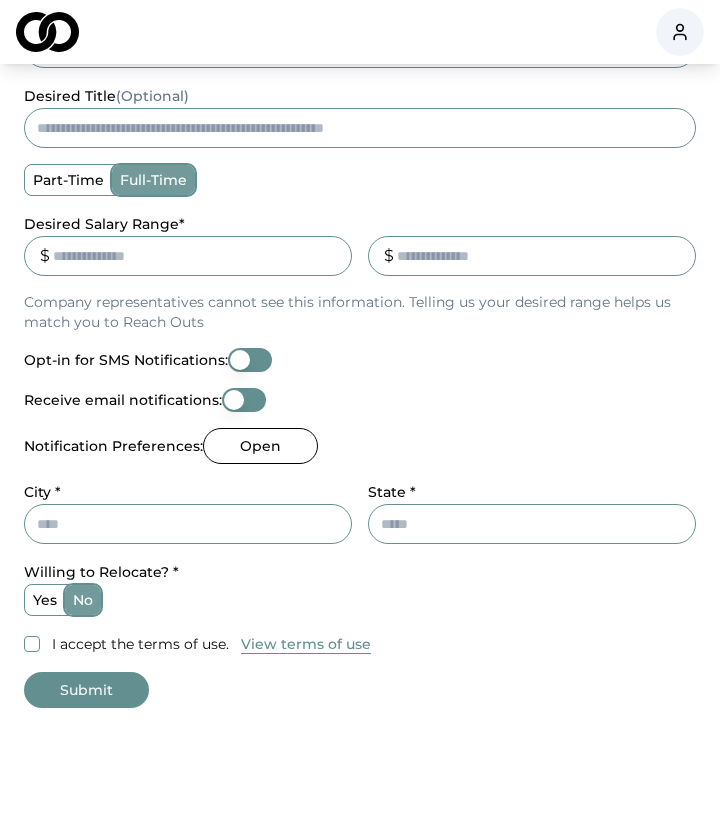 scroll, scrollTop: 616, scrollLeft: 0, axis: vertical 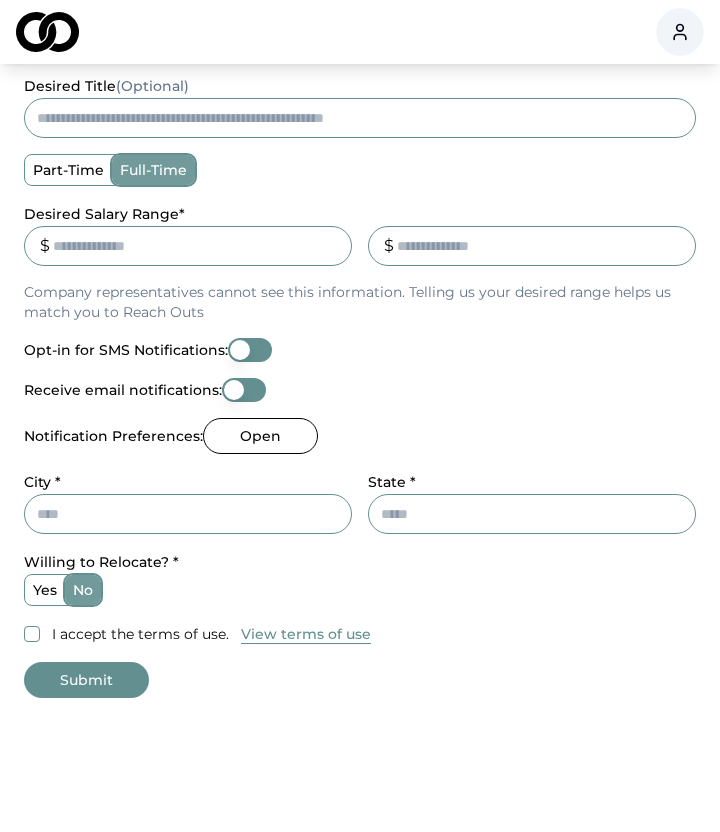 type on "***" 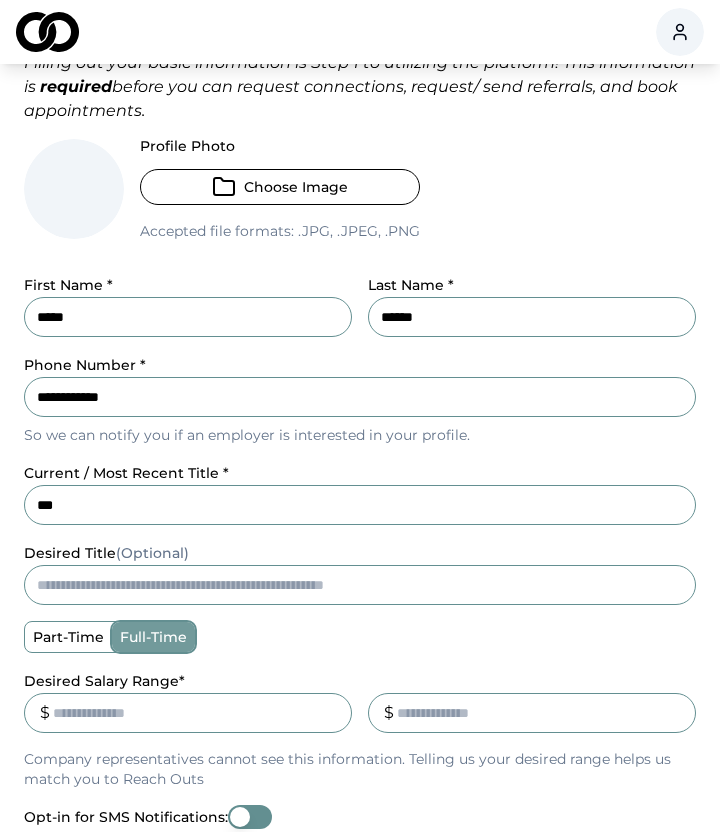 scroll, scrollTop: 0, scrollLeft: 0, axis: both 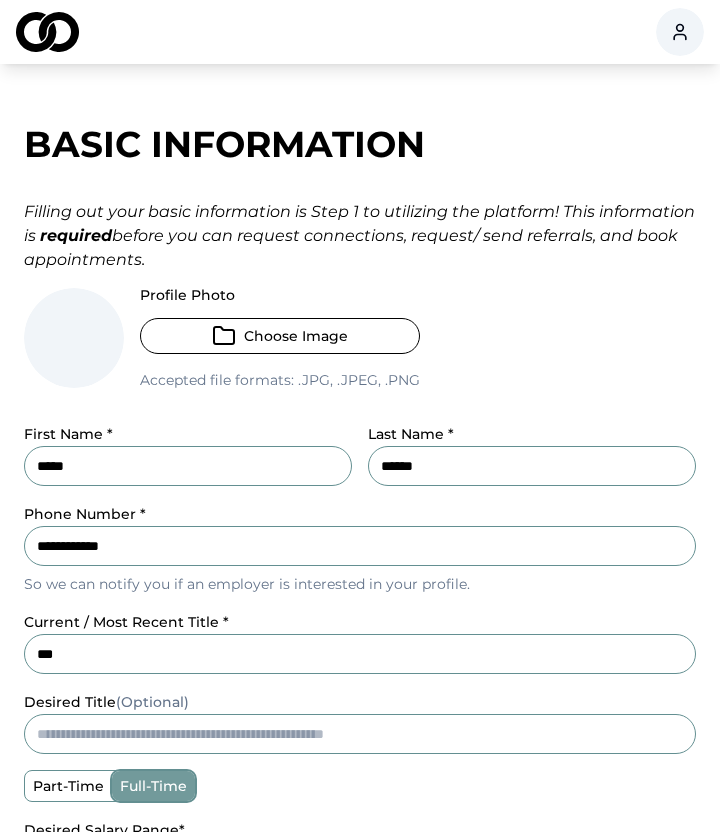 type on "*" 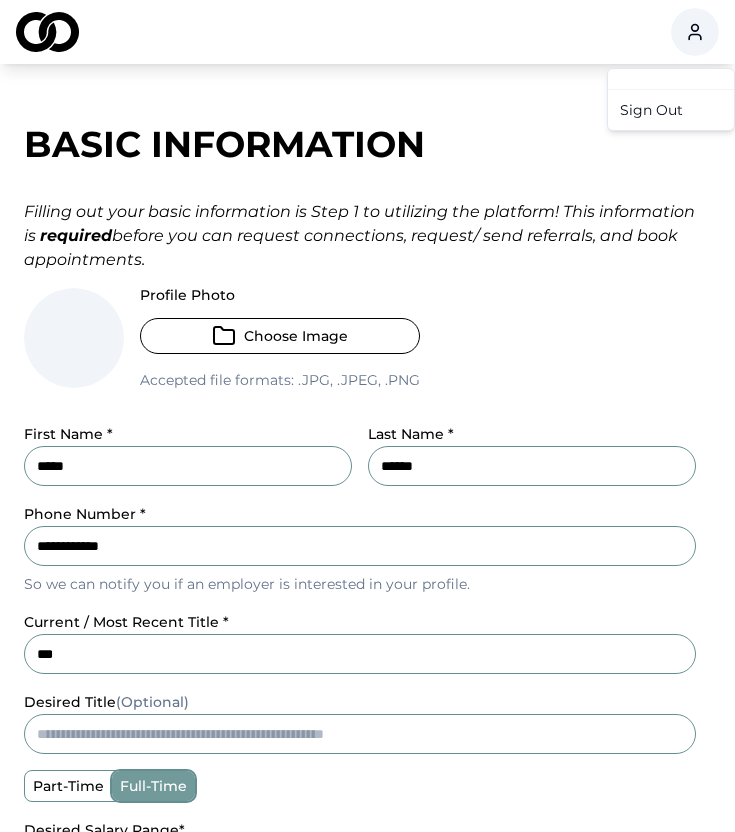click on "**********" at bounding box center [367, 416] 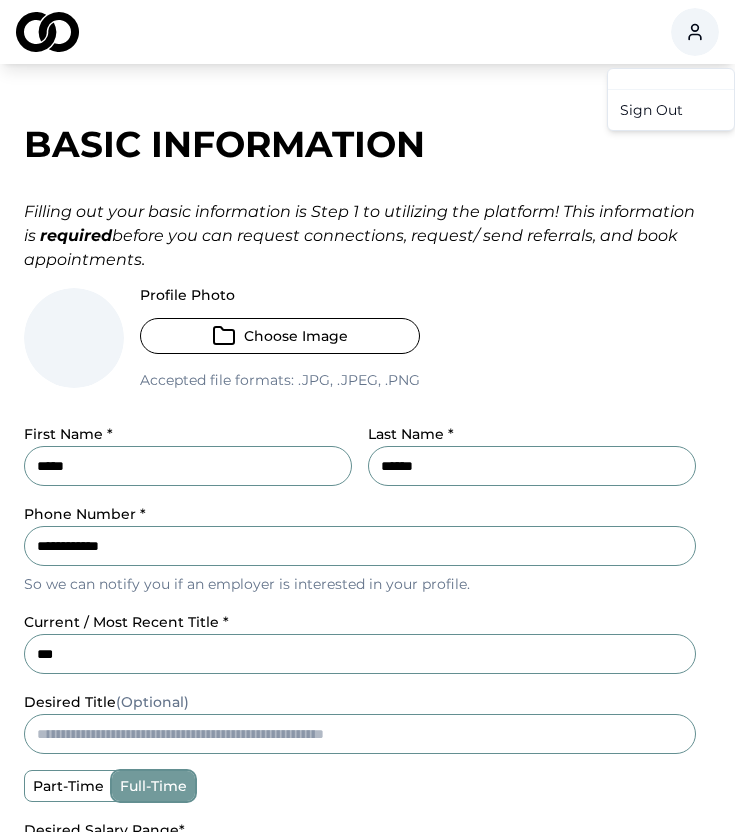 click on "Sign Out" at bounding box center [671, 110] 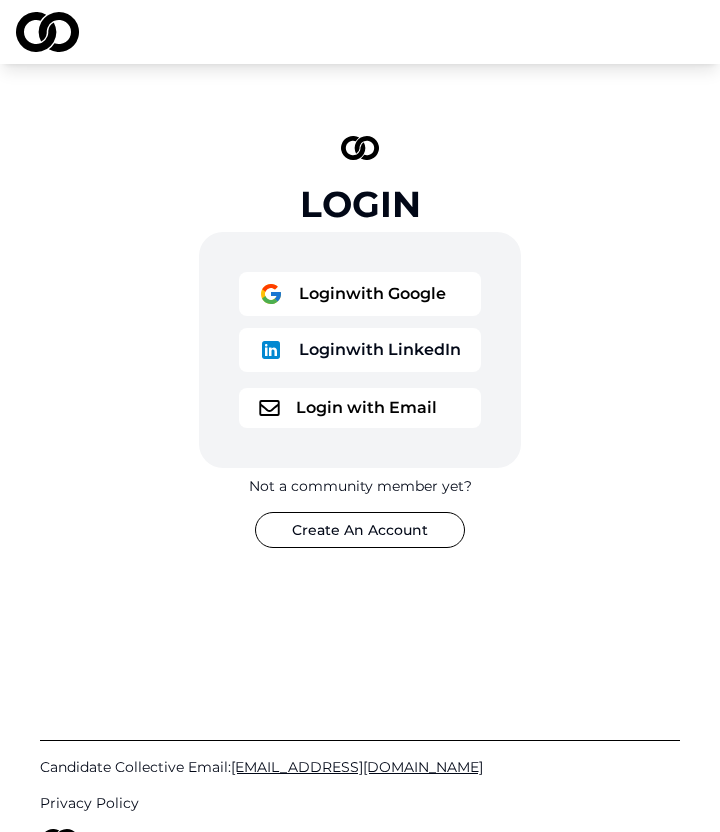 click on "Login  with Google" at bounding box center [360, 294] 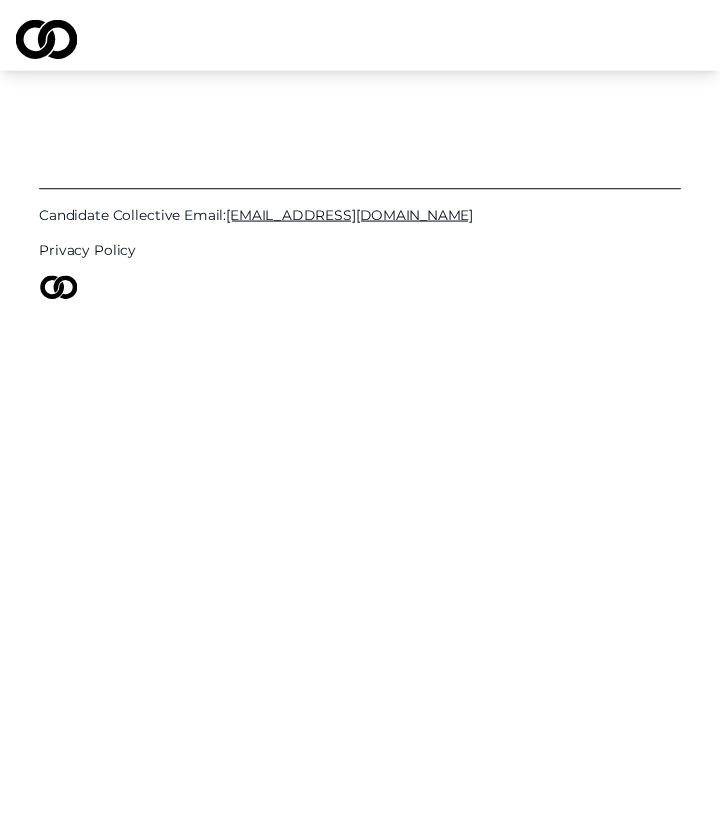 scroll, scrollTop: 0, scrollLeft: 0, axis: both 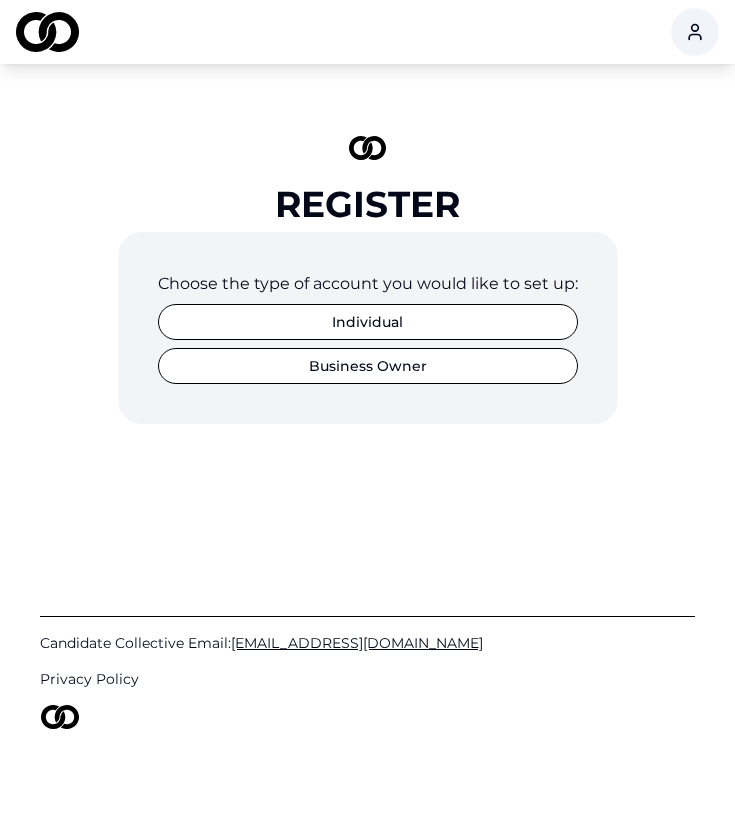 click on "Business Owner" at bounding box center [368, 366] 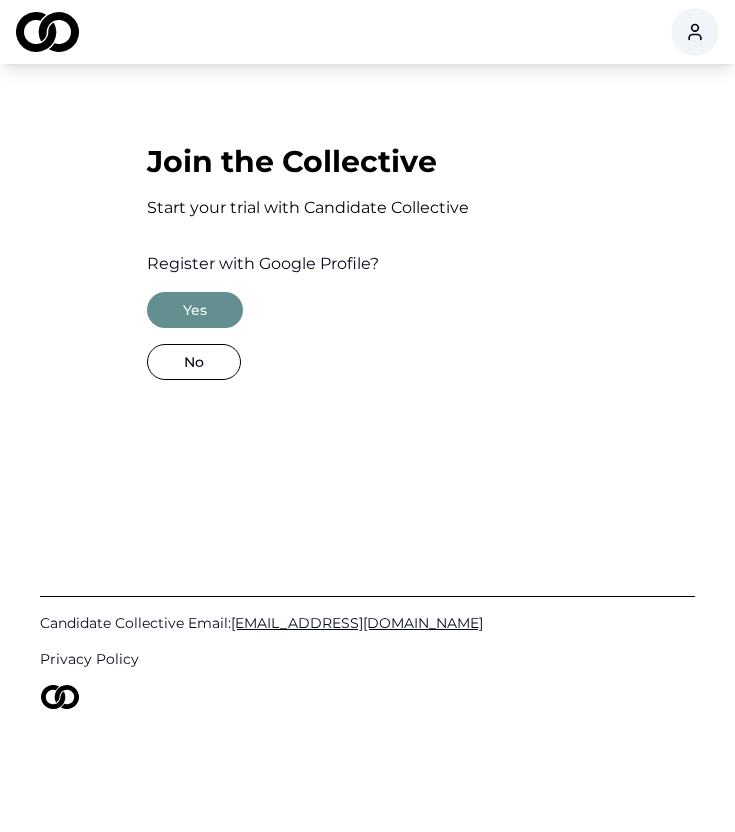 click on "No" at bounding box center [367, 362] 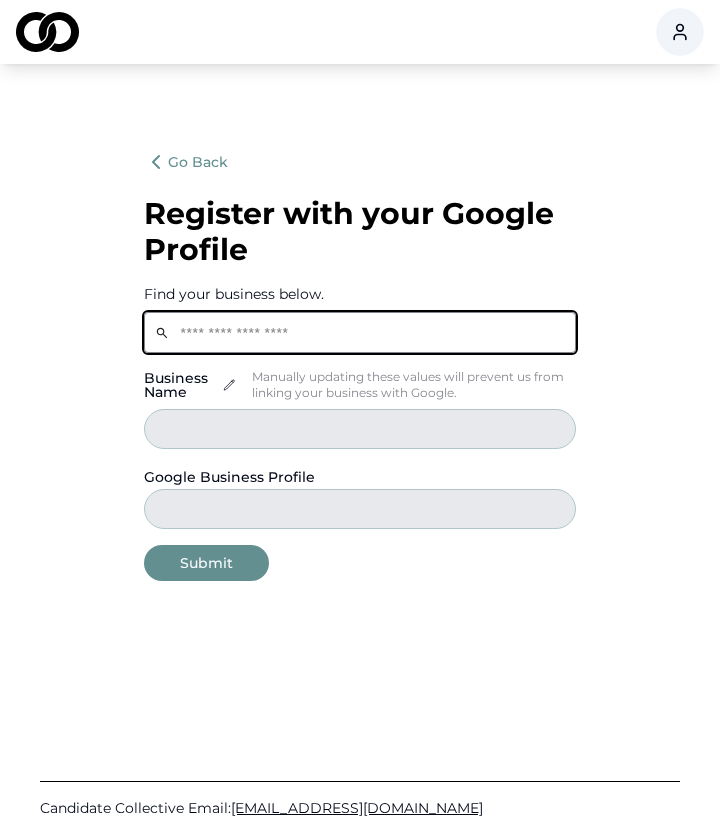 click 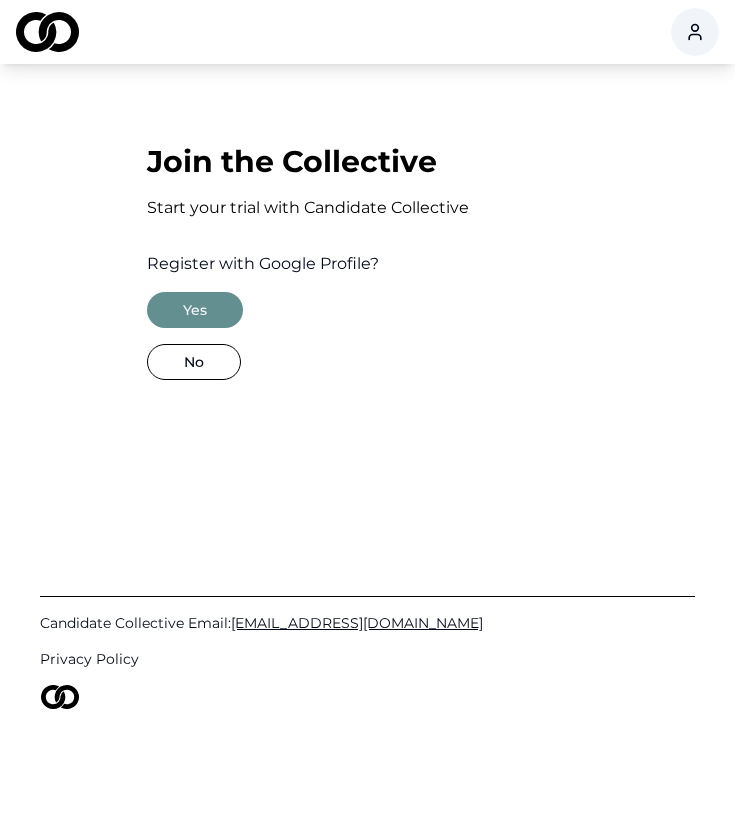 click on "No" at bounding box center (194, 362) 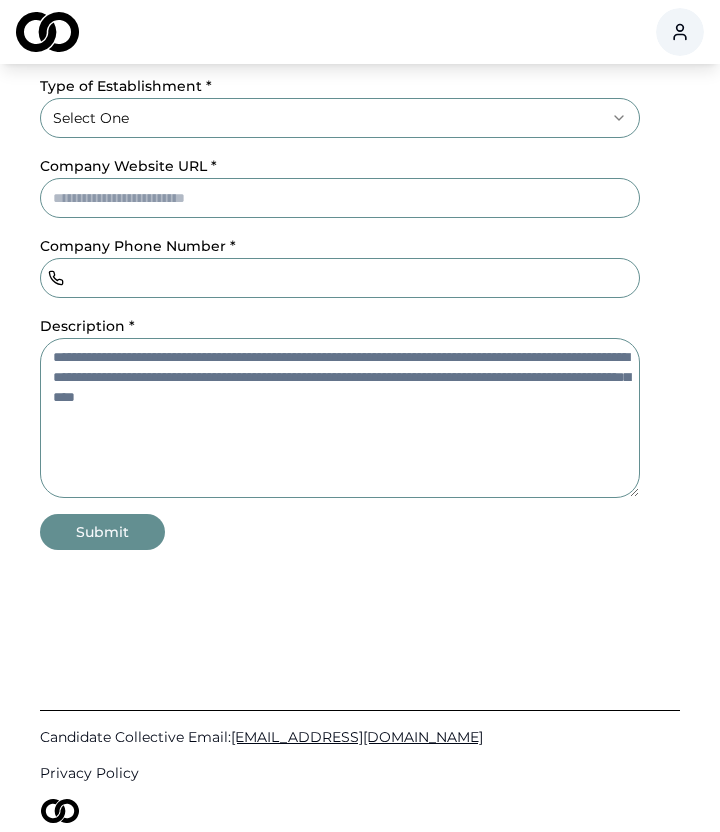 scroll, scrollTop: 0, scrollLeft: 0, axis: both 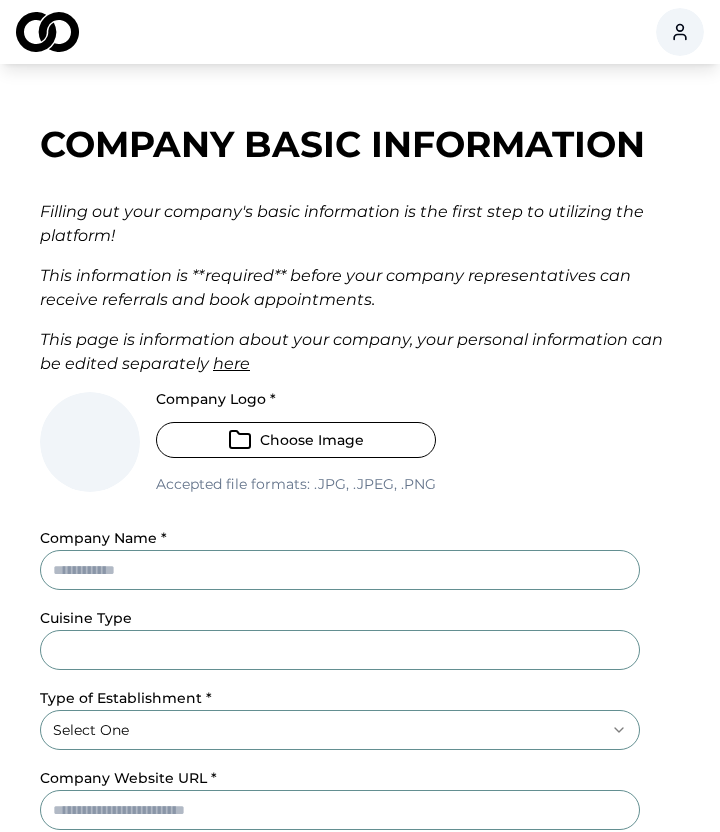 click on "Company Basic Information" at bounding box center [360, 144] 